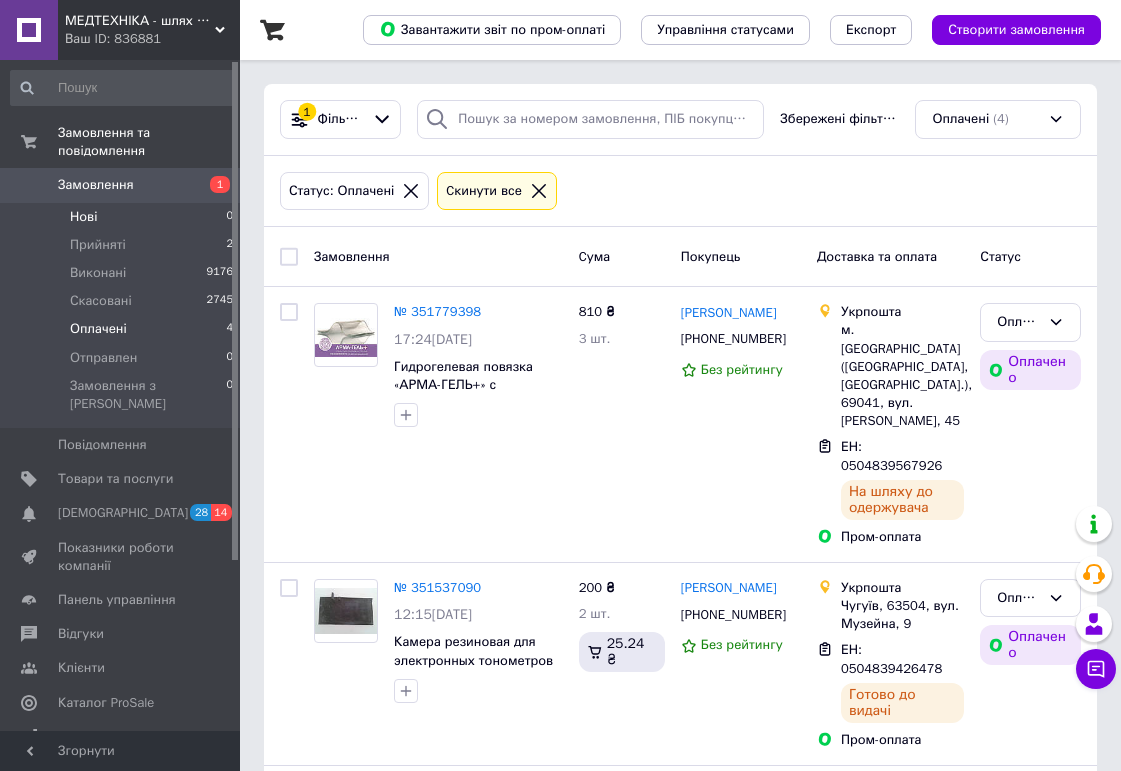 scroll, scrollTop: 0, scrollLeft: 0, axis: both 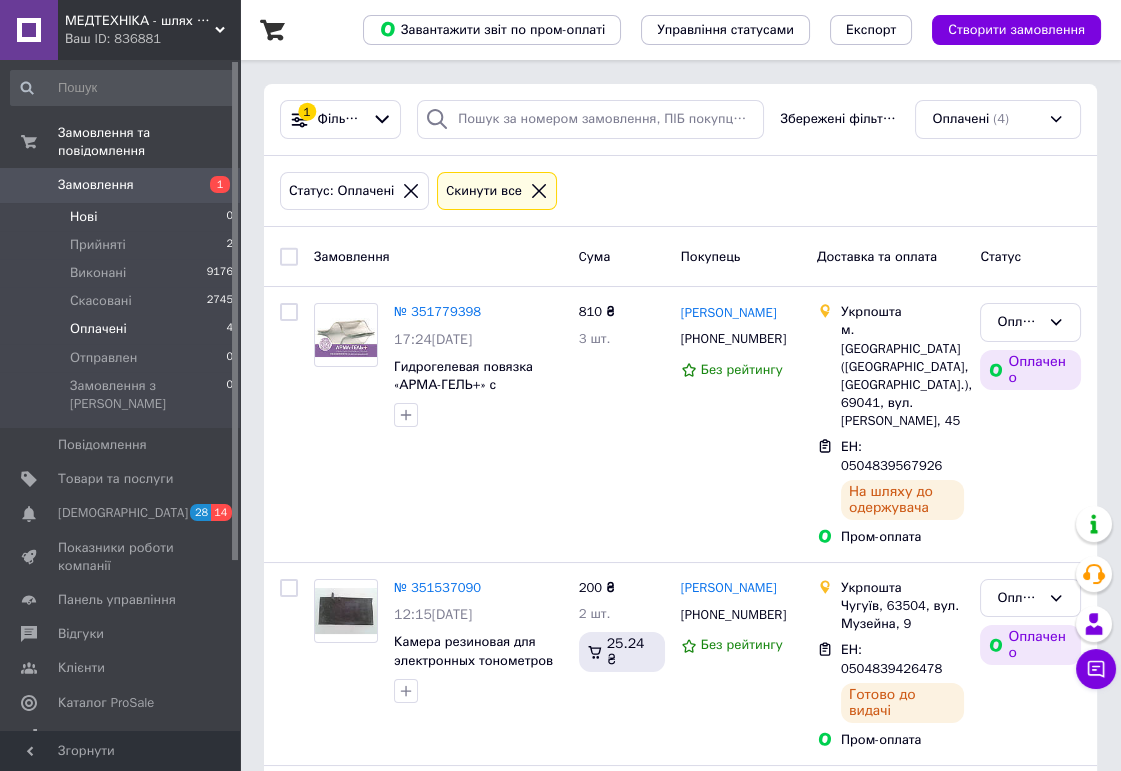 click on "Нові" at bounding box center (83, 217) 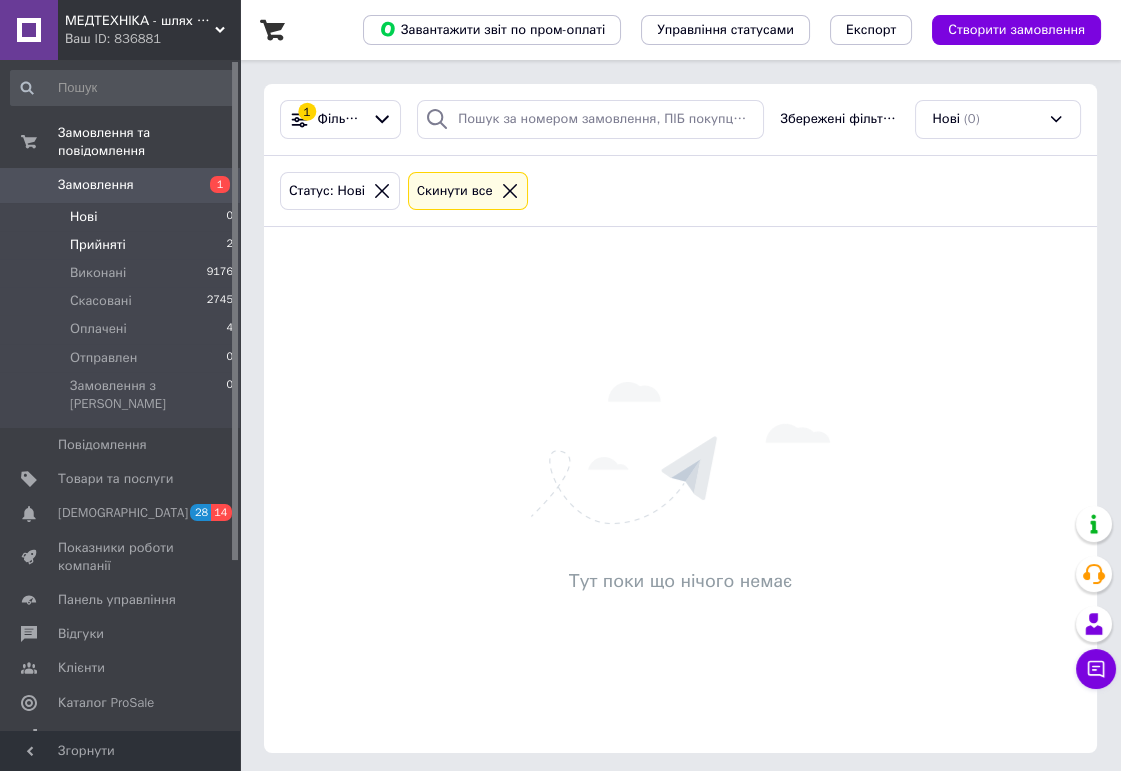 click on "Прийняті 2" at bounding box center [122, 245] 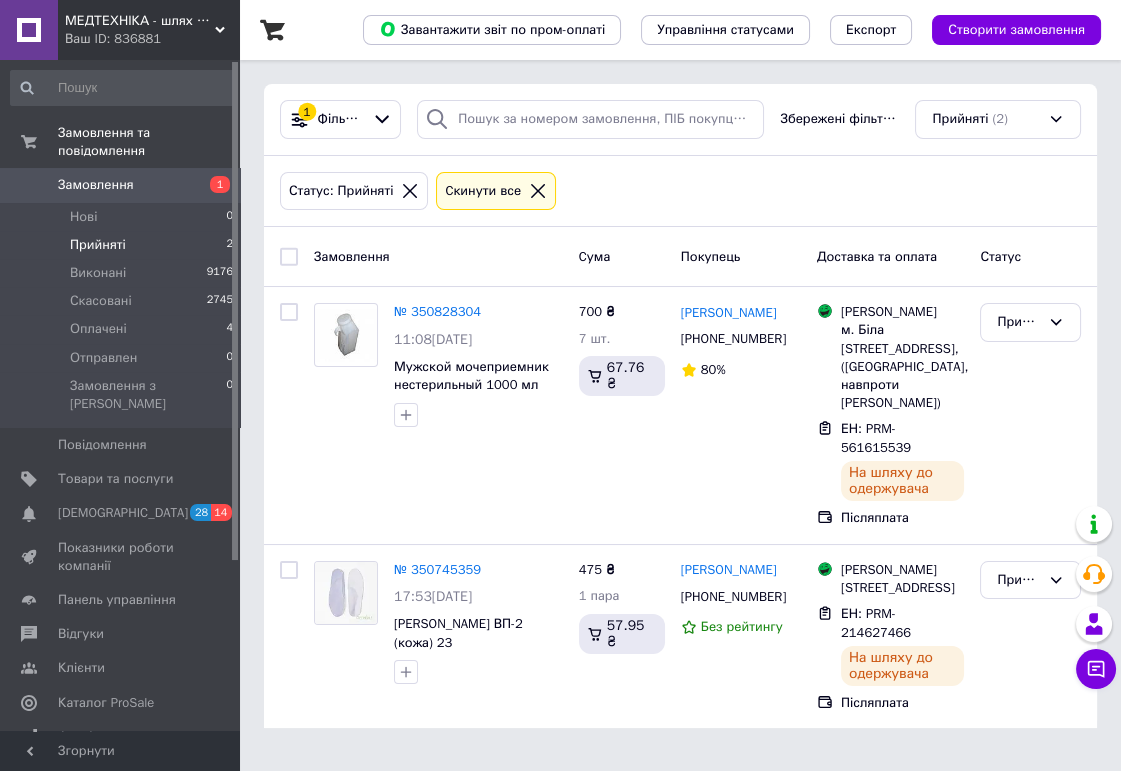 scroll, scrollTop: 35, scrollLeft: 0, axis: vertical 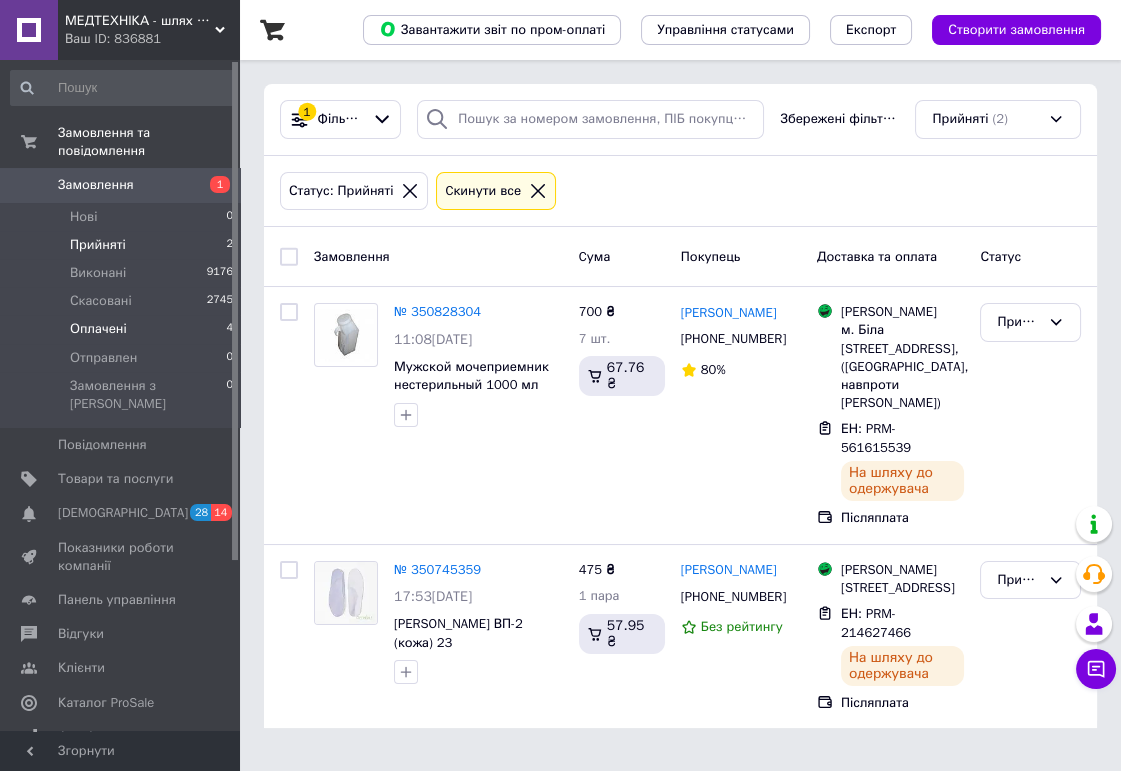 click on "Оплачені" at bounding box center (98, 329) 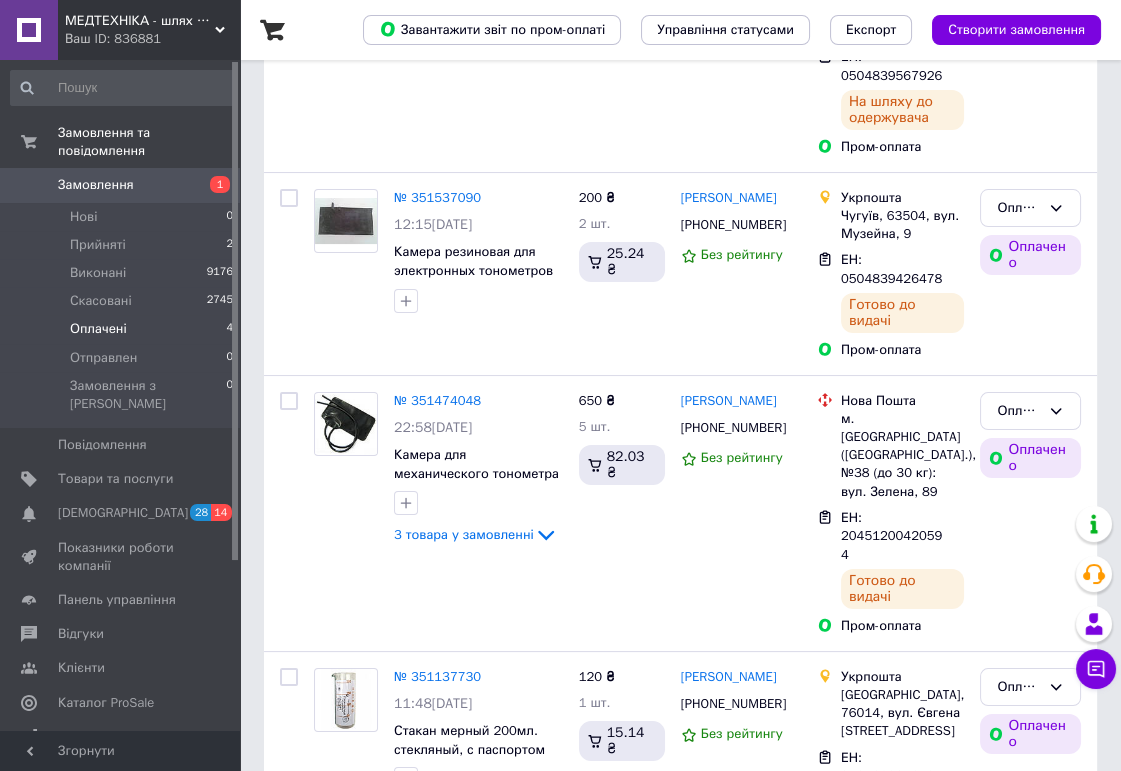 scroll, scrollTop: 440, scrollLeft: 0, axis: vertical 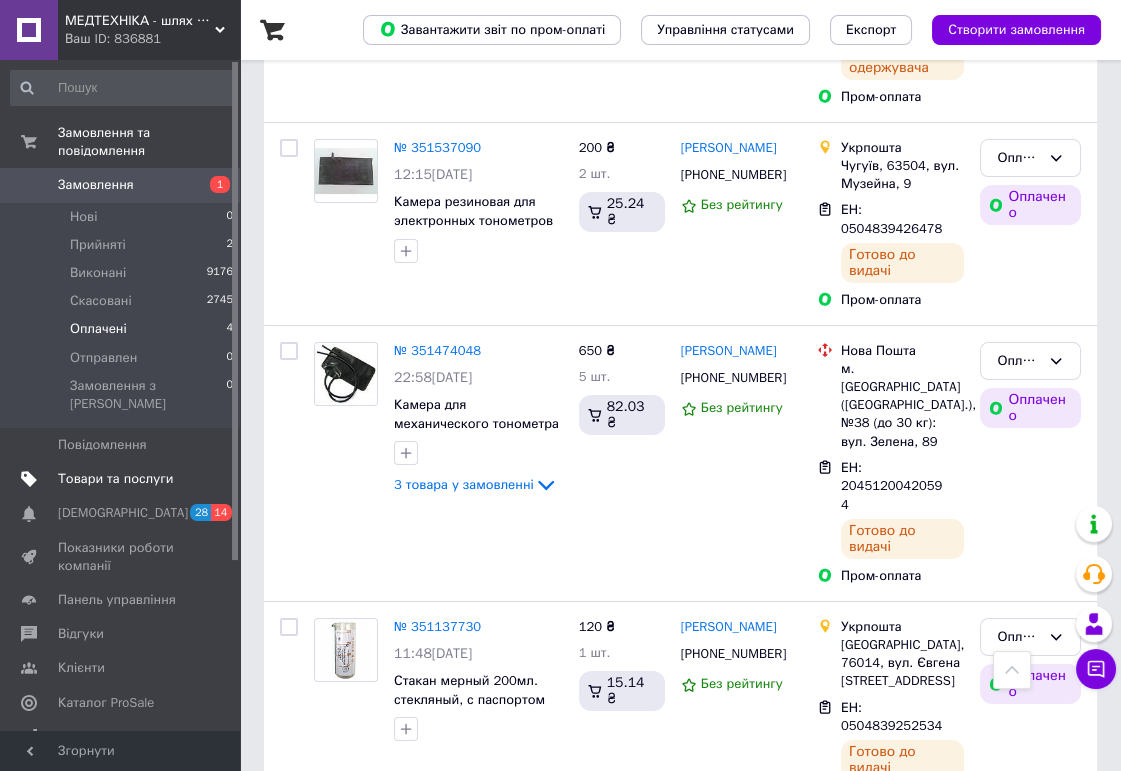 click on "Товари та послуги" at bounding box center (115, 479) 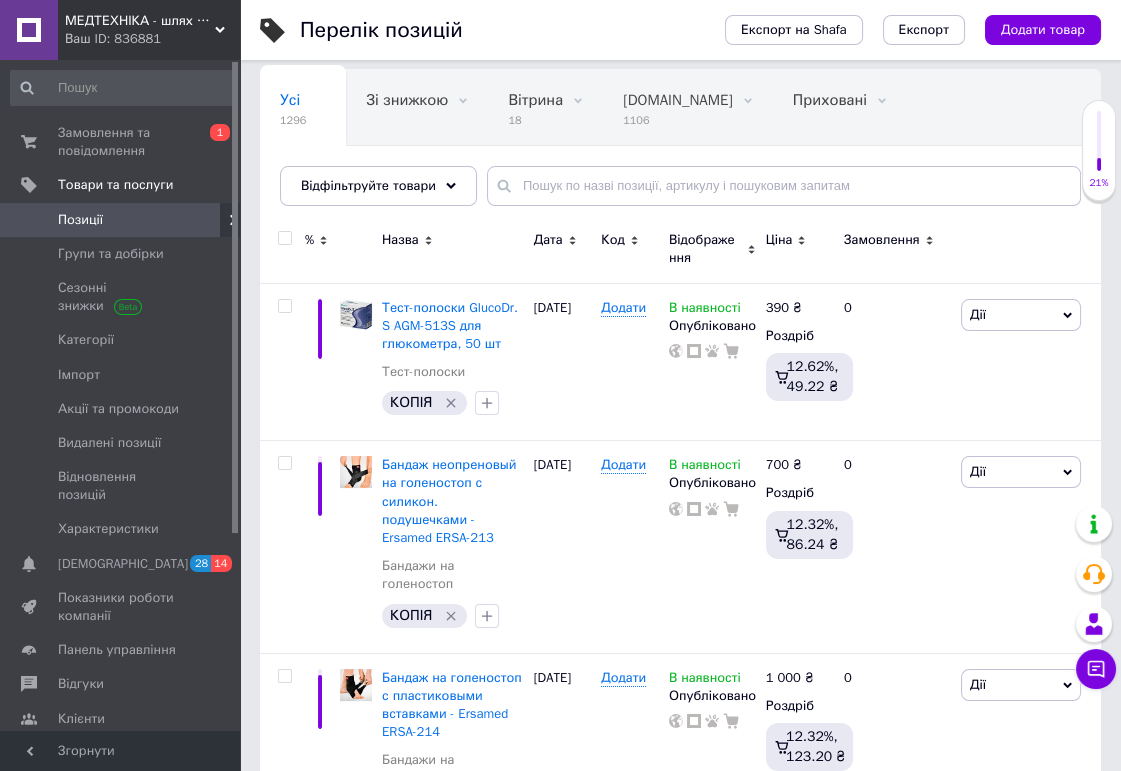 scroll, scrollTop: 222, scrollLeft: 0, axis: vertical 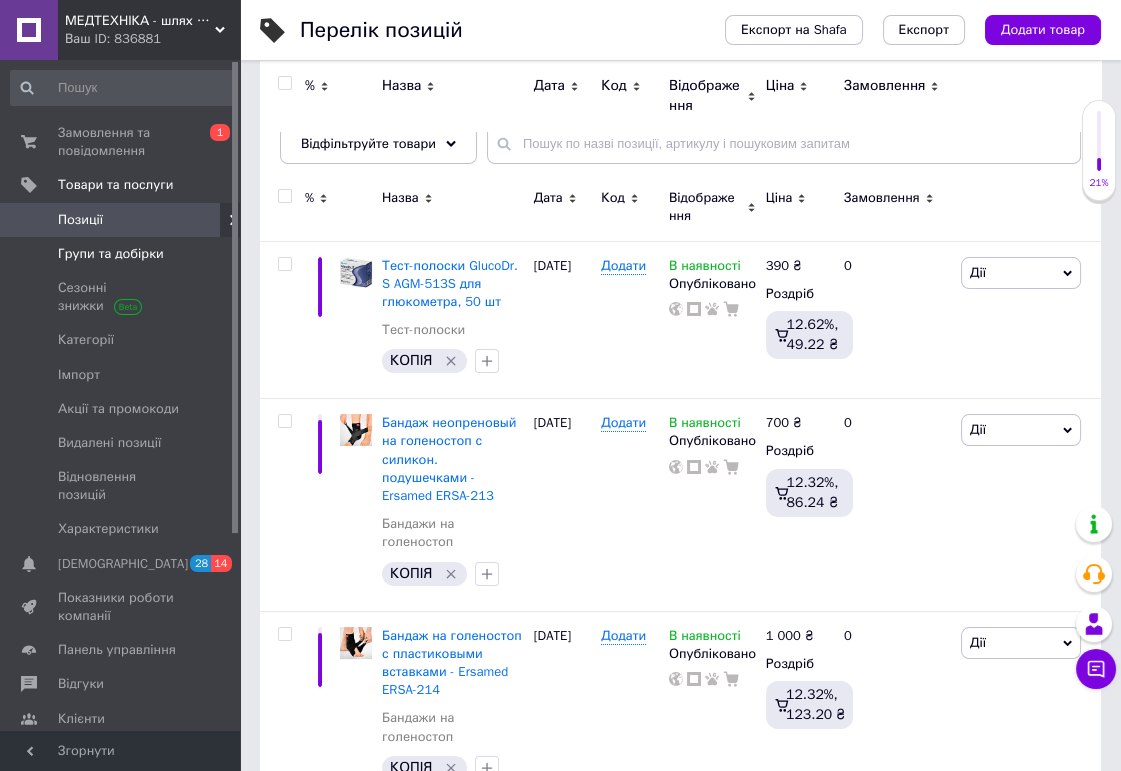 click on "Групи та добірки" at bounding box center (111, 254) 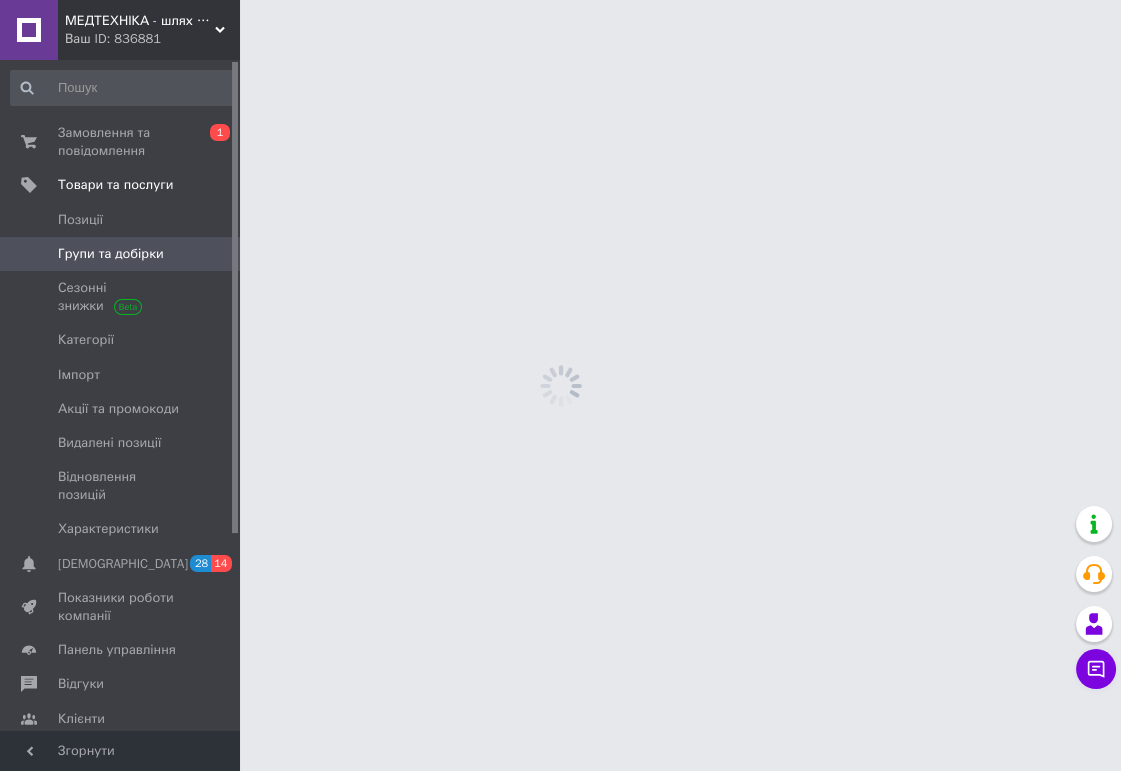 scroll, scrollTop: 0, scrollLeft: 0, axis: both 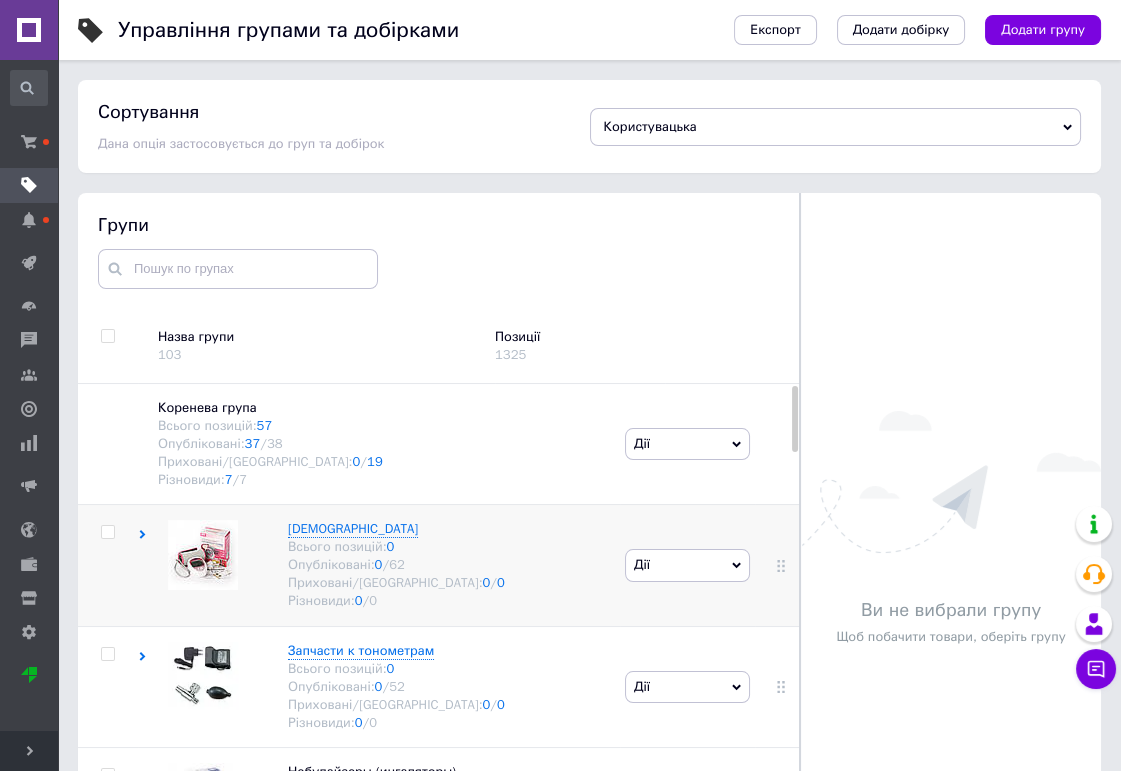 click 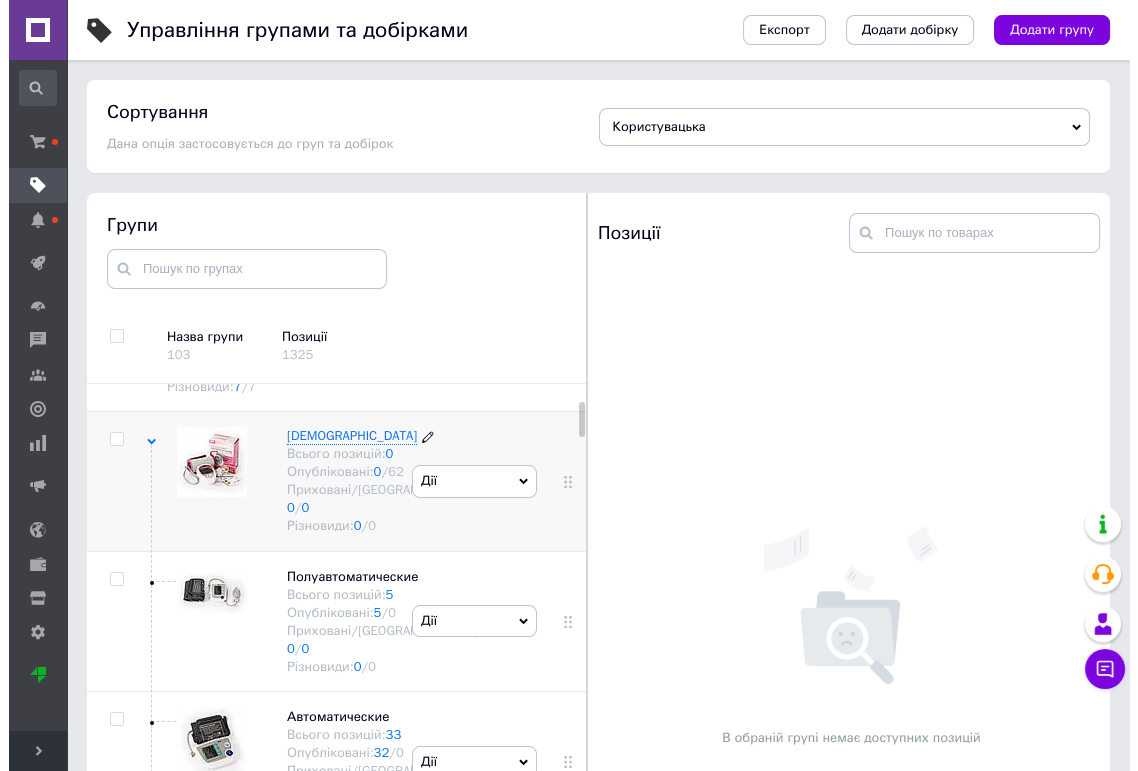 scroll, scrollTop: 222, scrollLeft: 0, axis: vertical 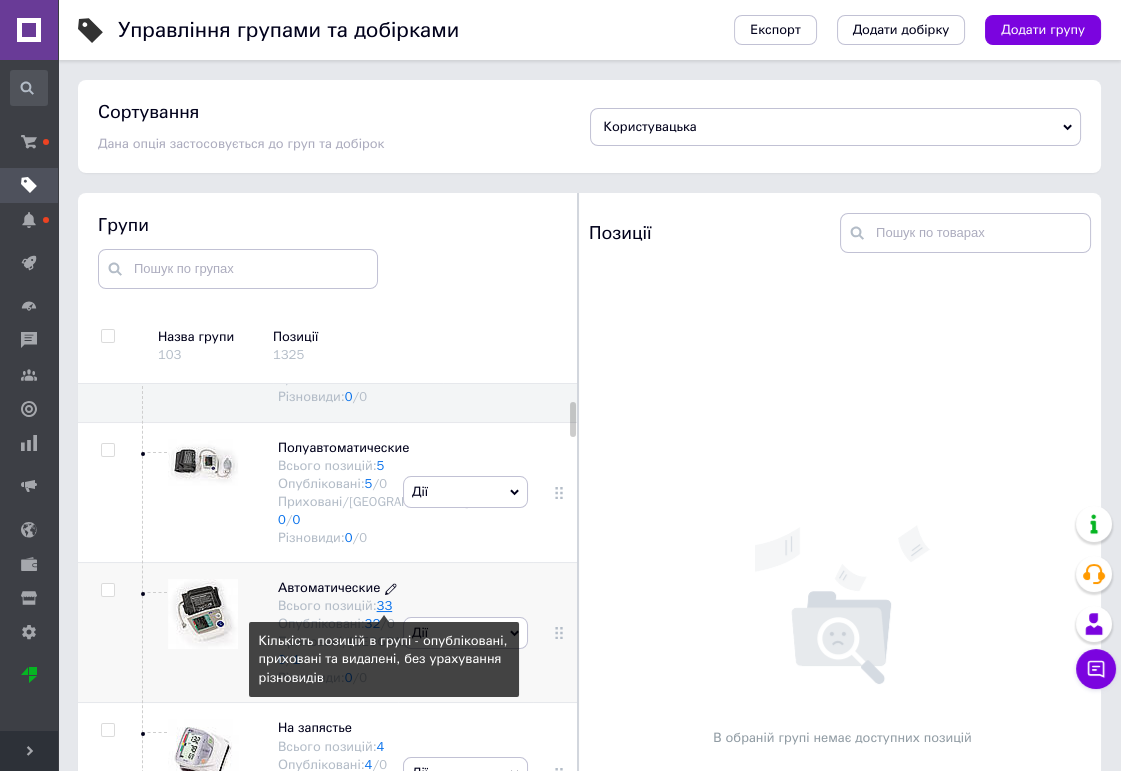 click on "33" at bounding box center [385, 605] 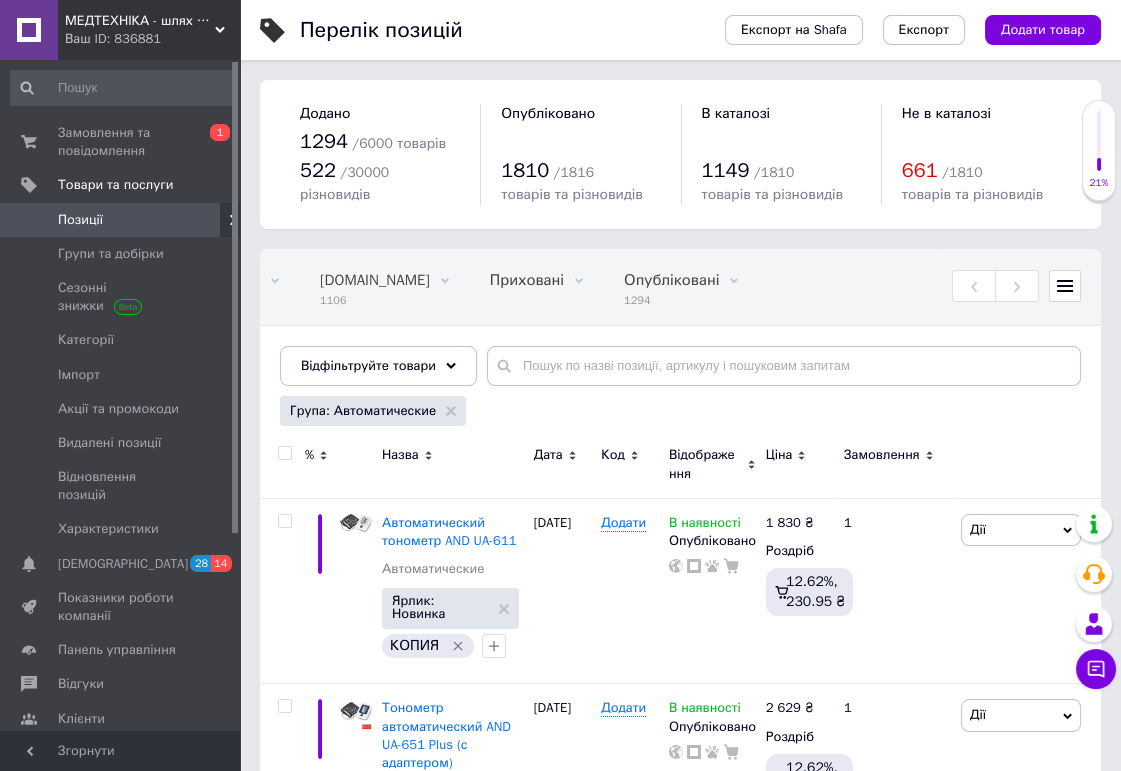 scroll, scrollTop: 0, scrollLeft: 325, axis: horizontal 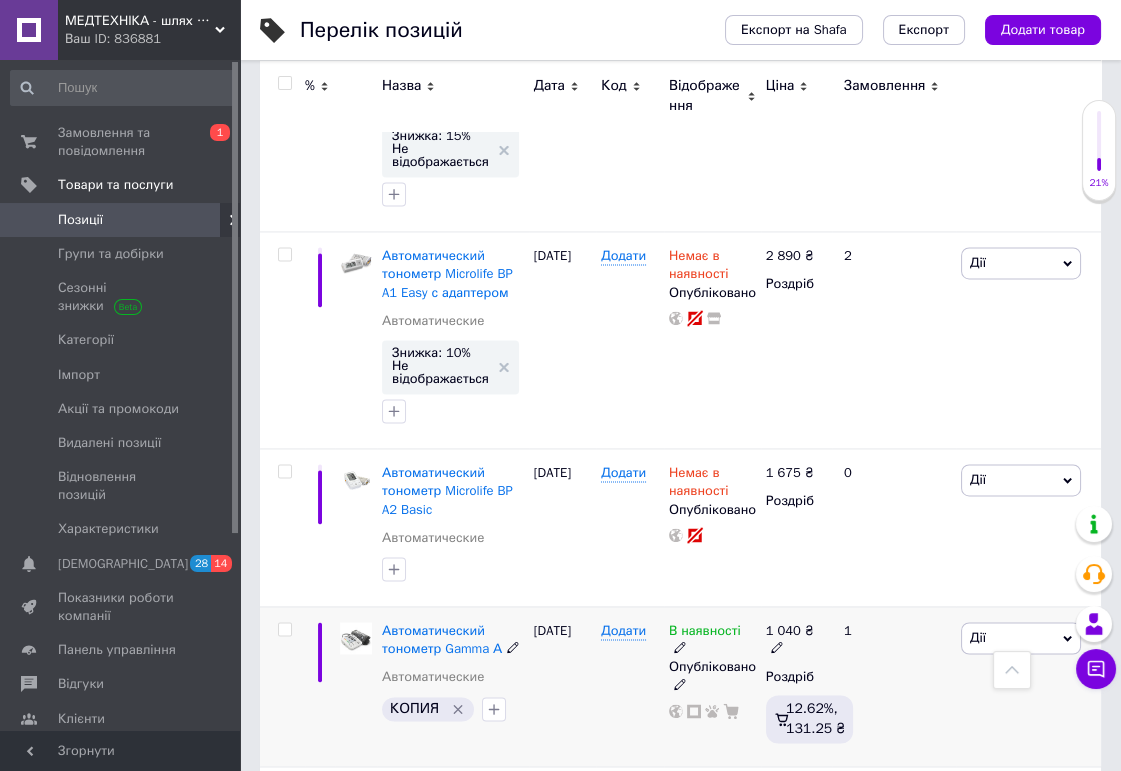 click 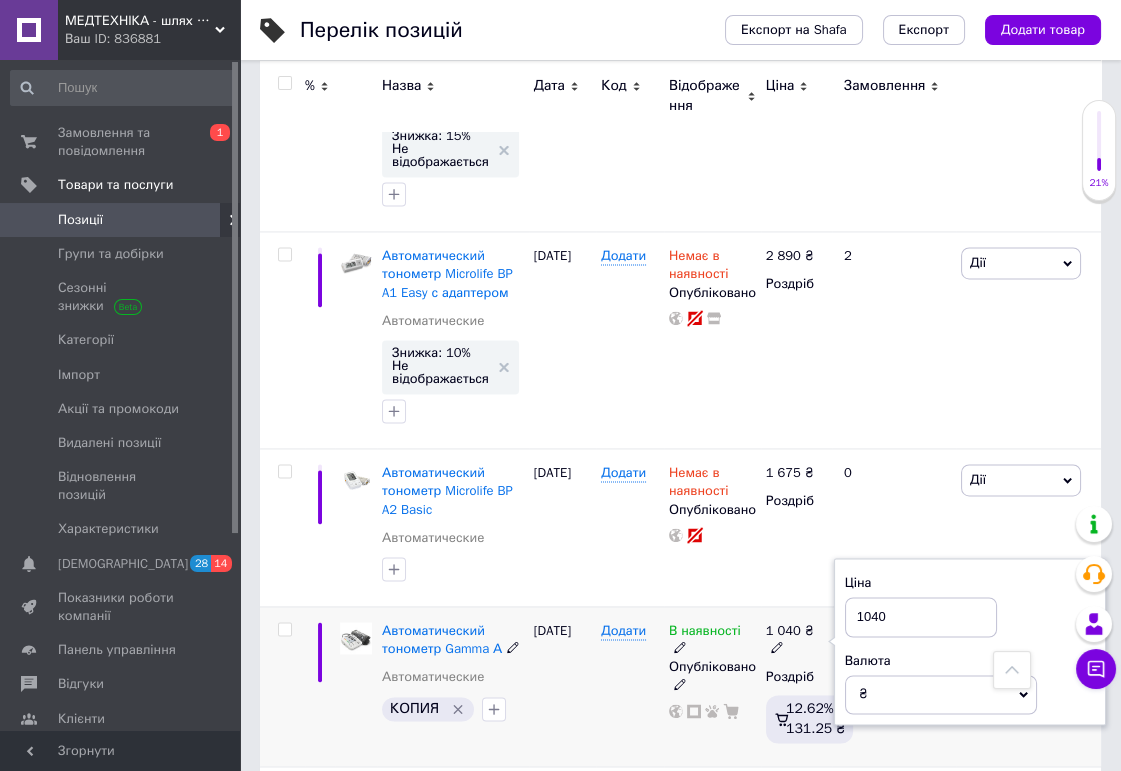 drag, startPoint x: 859, startPoint y: 434, endPoint x: 899, endPoint y: 429, distance: 40.311287 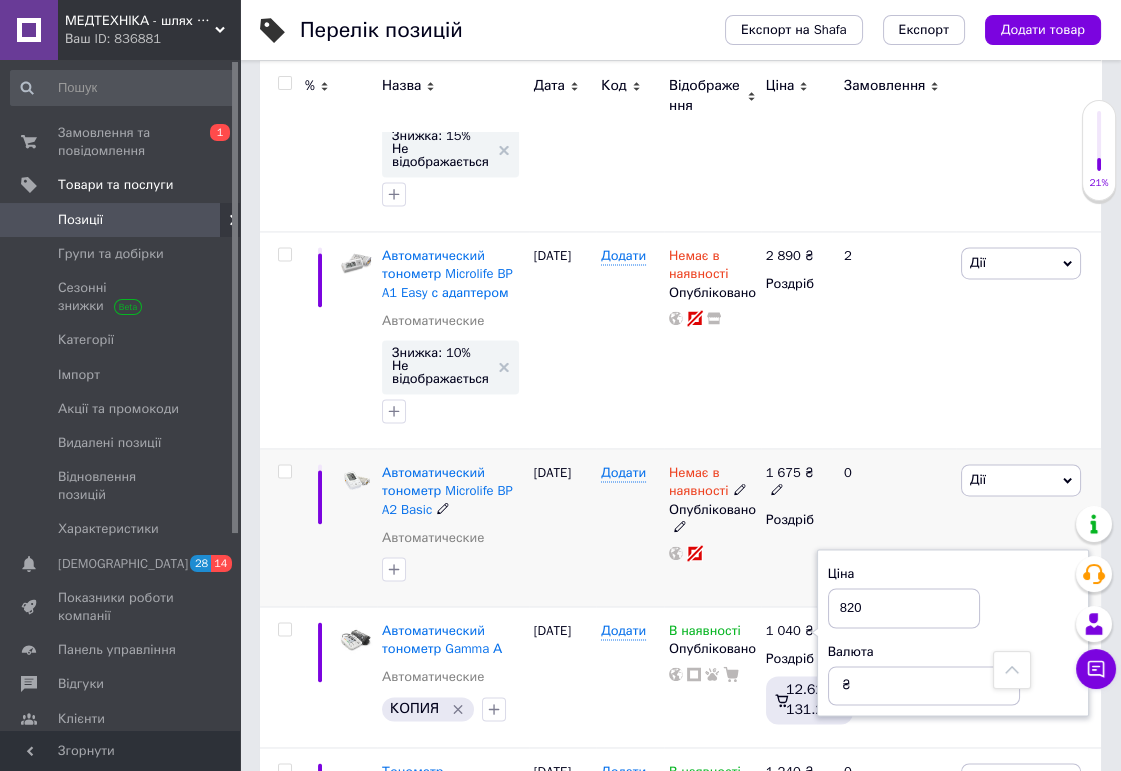 type on "820" 